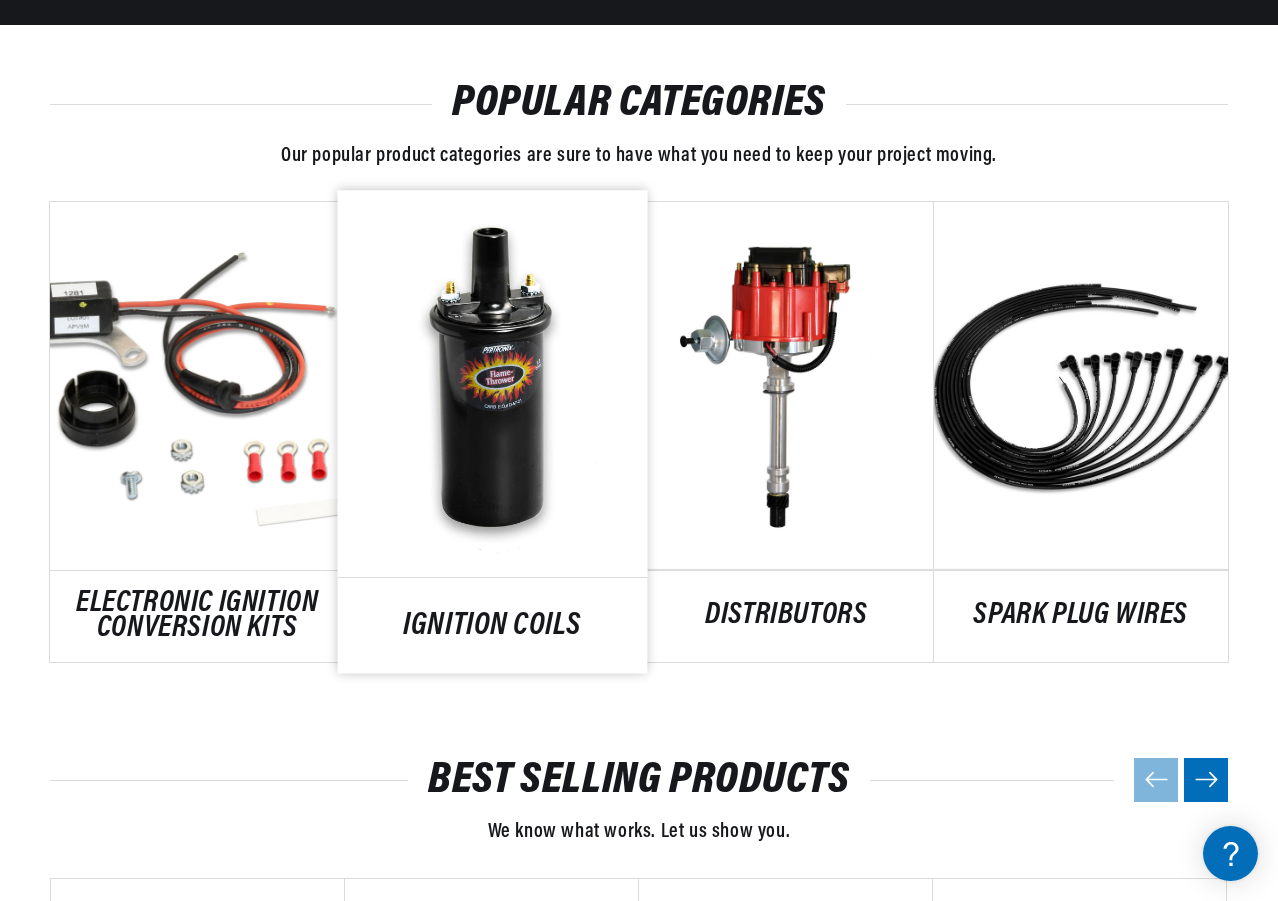 scroll, scrollTop: 0, scrollLeft: 0, axis: both 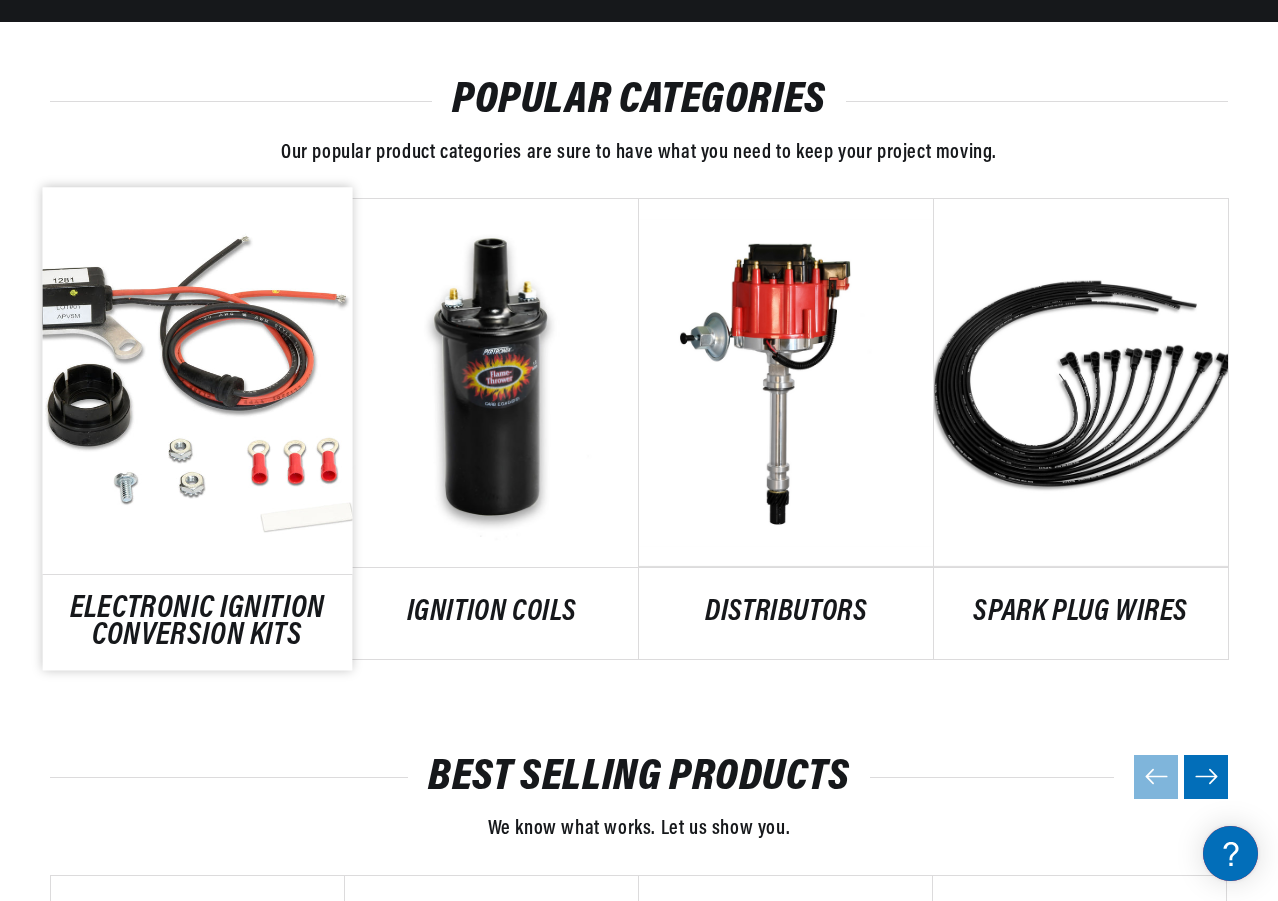 click on "ELECTRONIC IGNITION CONVERSION KITS" at bounding box center [197, 623] 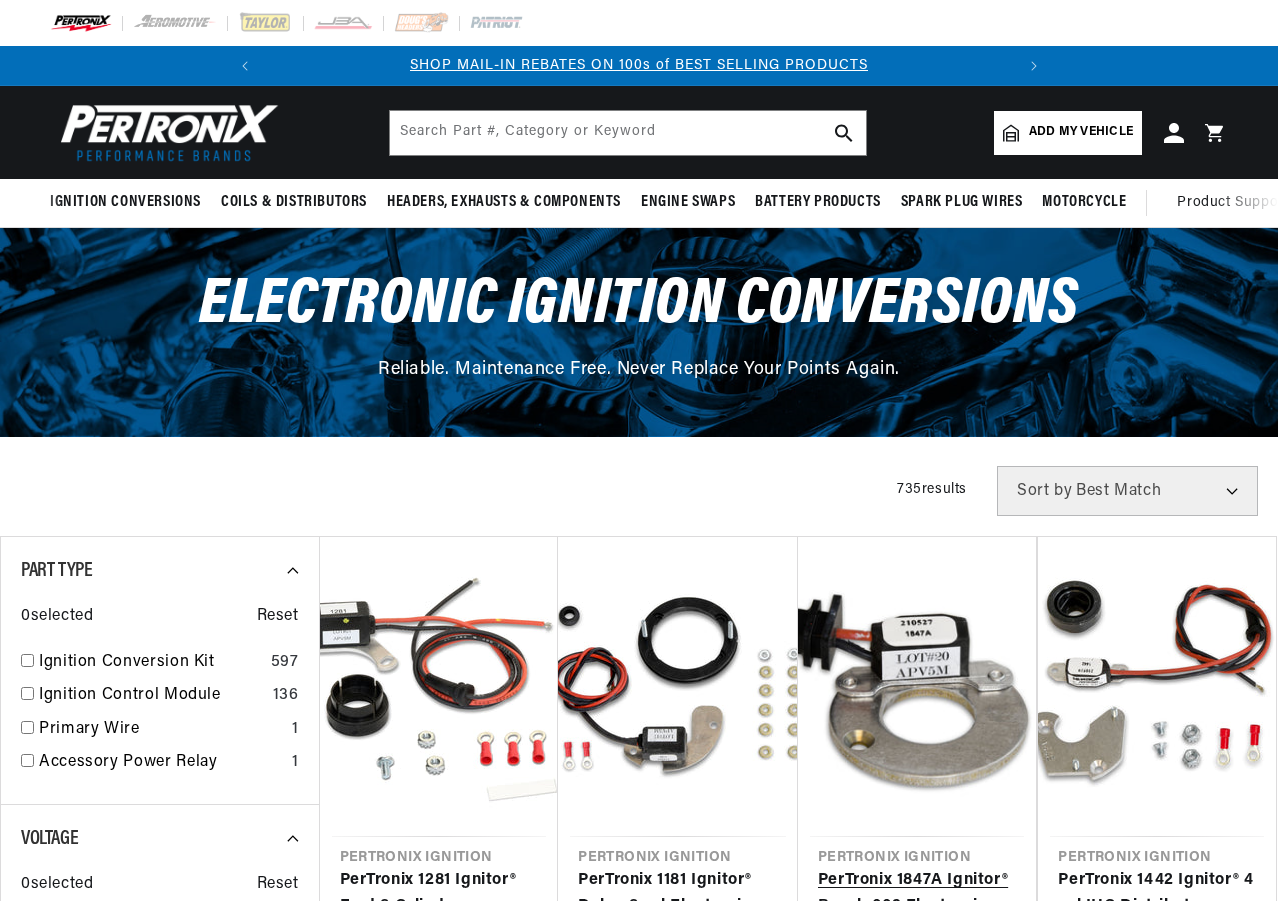 scroll, scrollTop: 100, scrollLeft: 0, axis: vertical 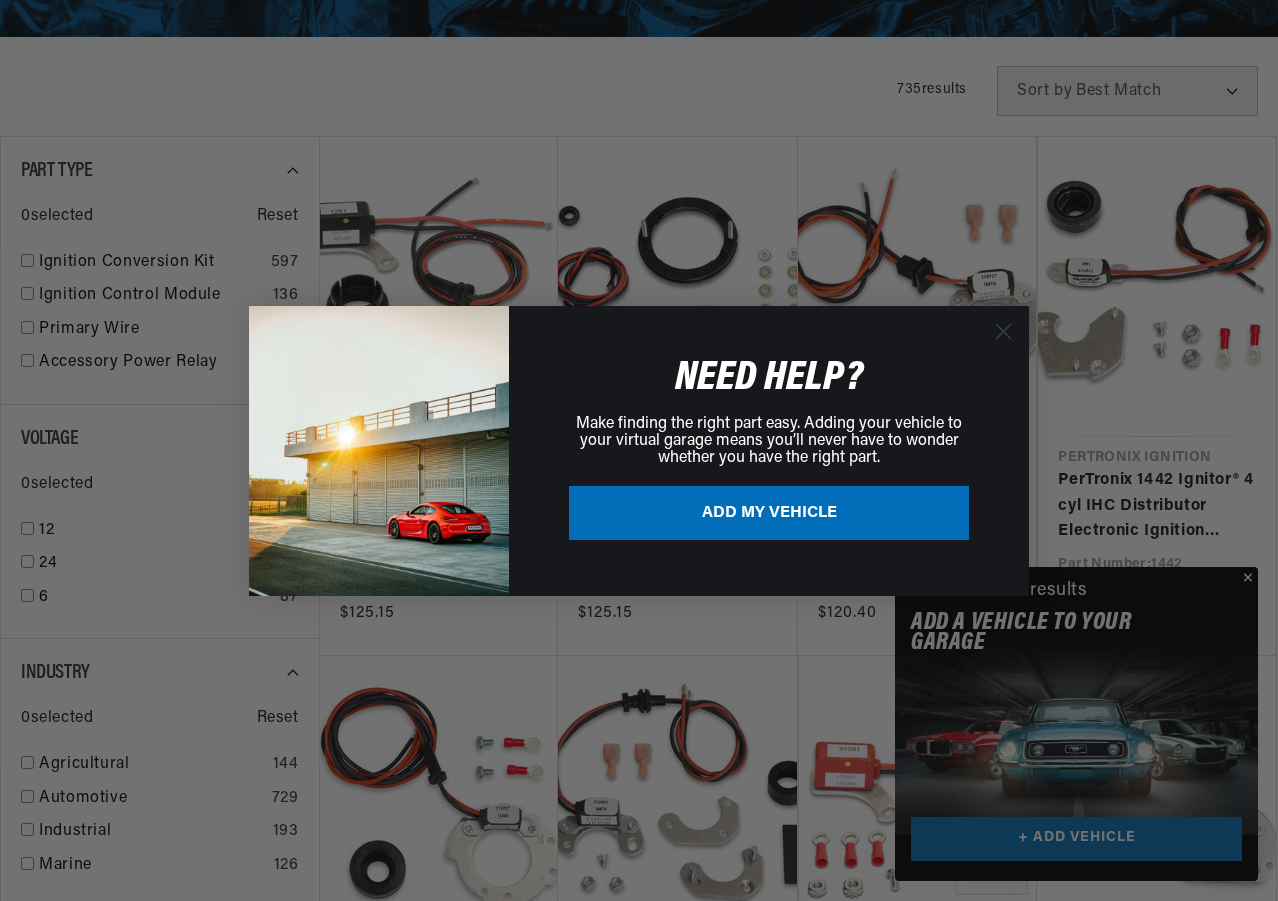 click 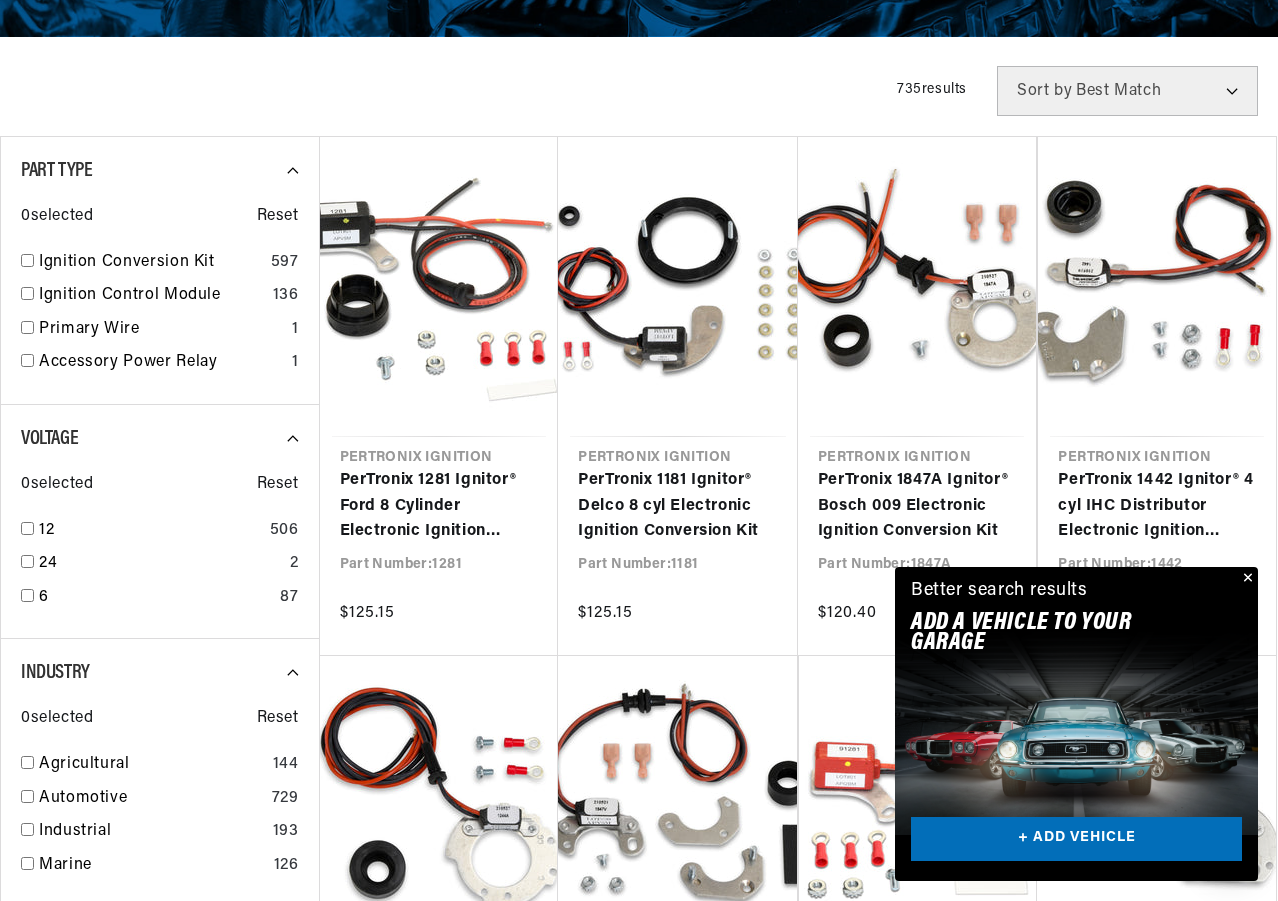 click at bounding box center [1246, 579] 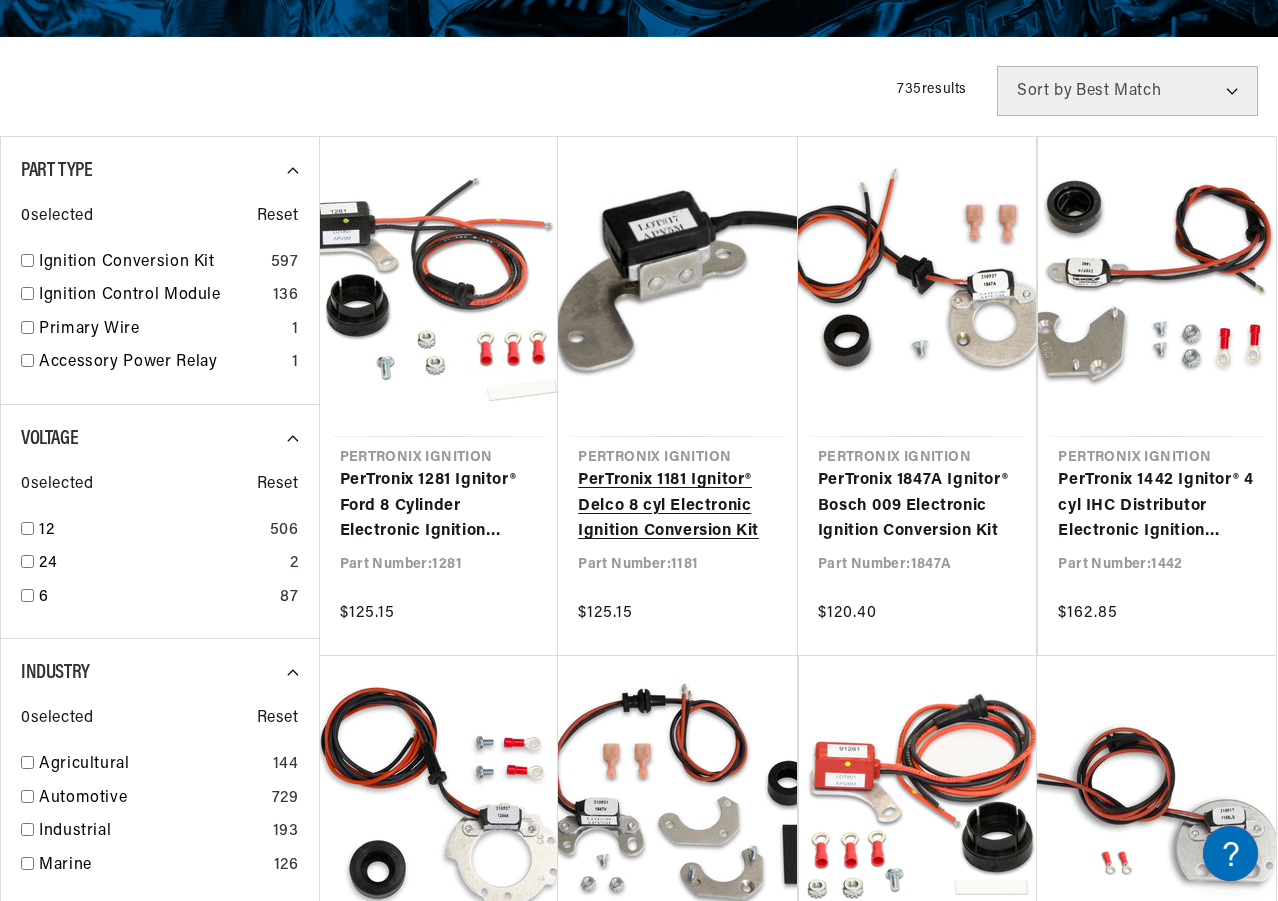 scroll, scrollTop: 0, scrollLeft: 0, axis: both 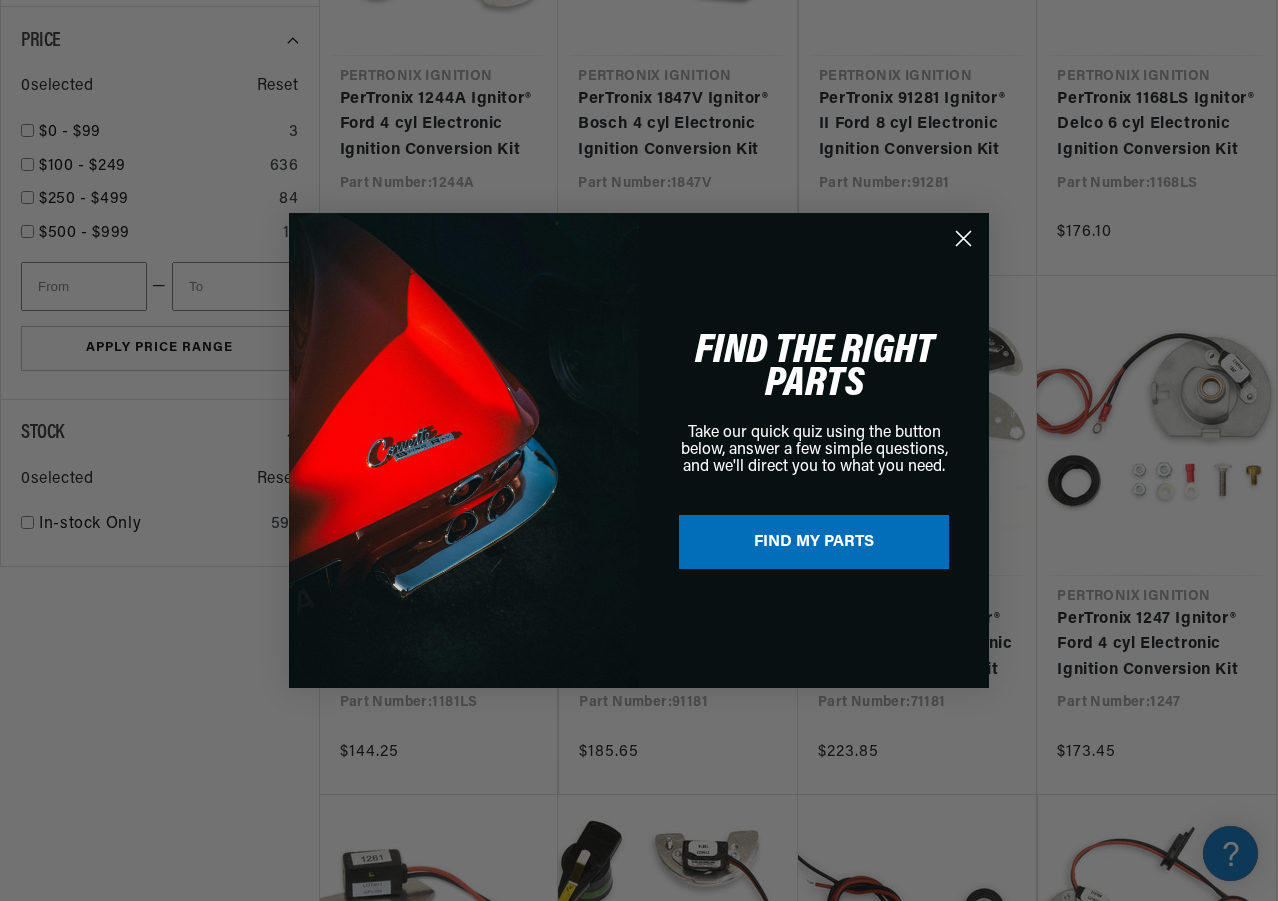 click on "Close dialog" 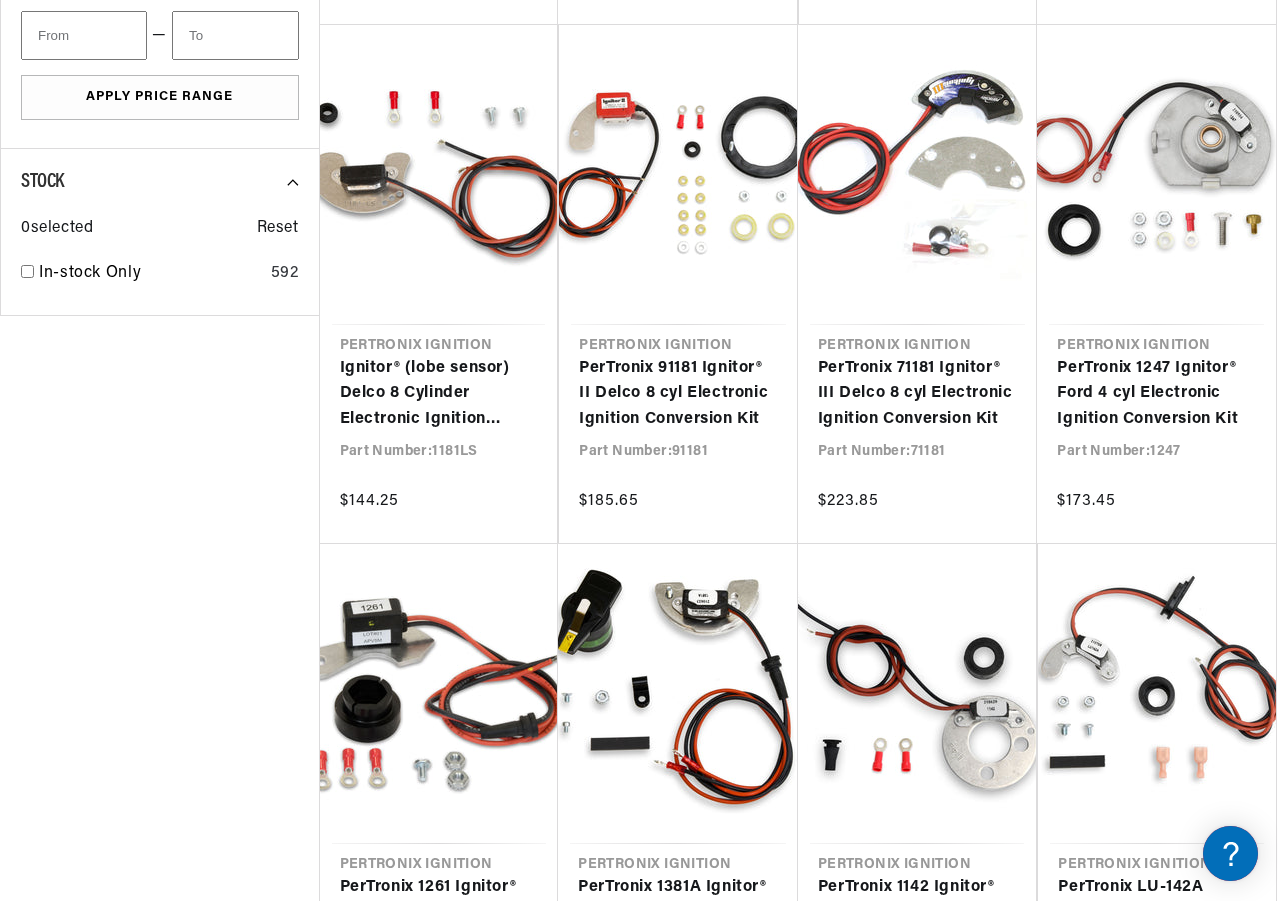 scroll, scrollTop: 1600, scrollLeft: 0, axis: vertical 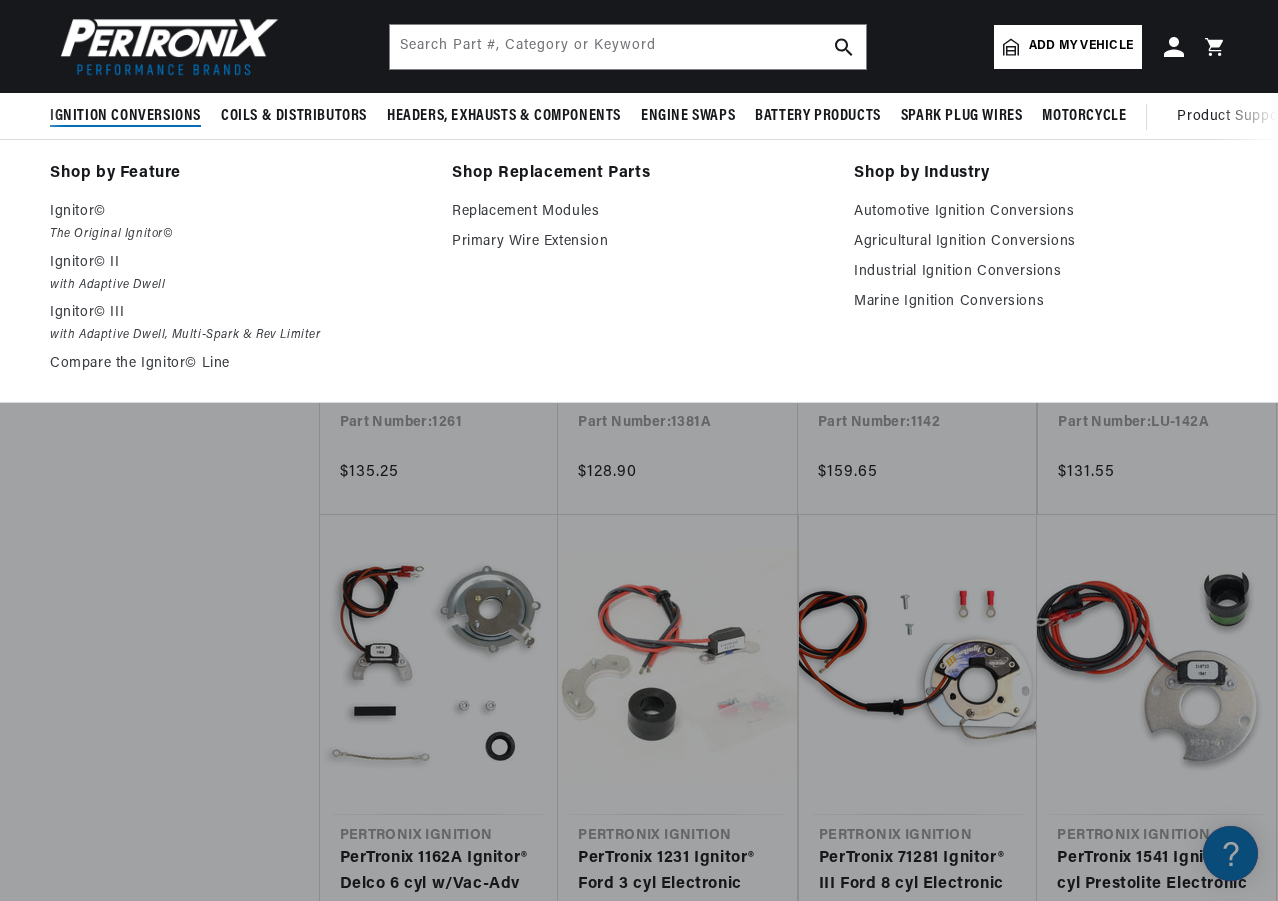 click on "Ignition Conversions" at bounding box center [125, 116] 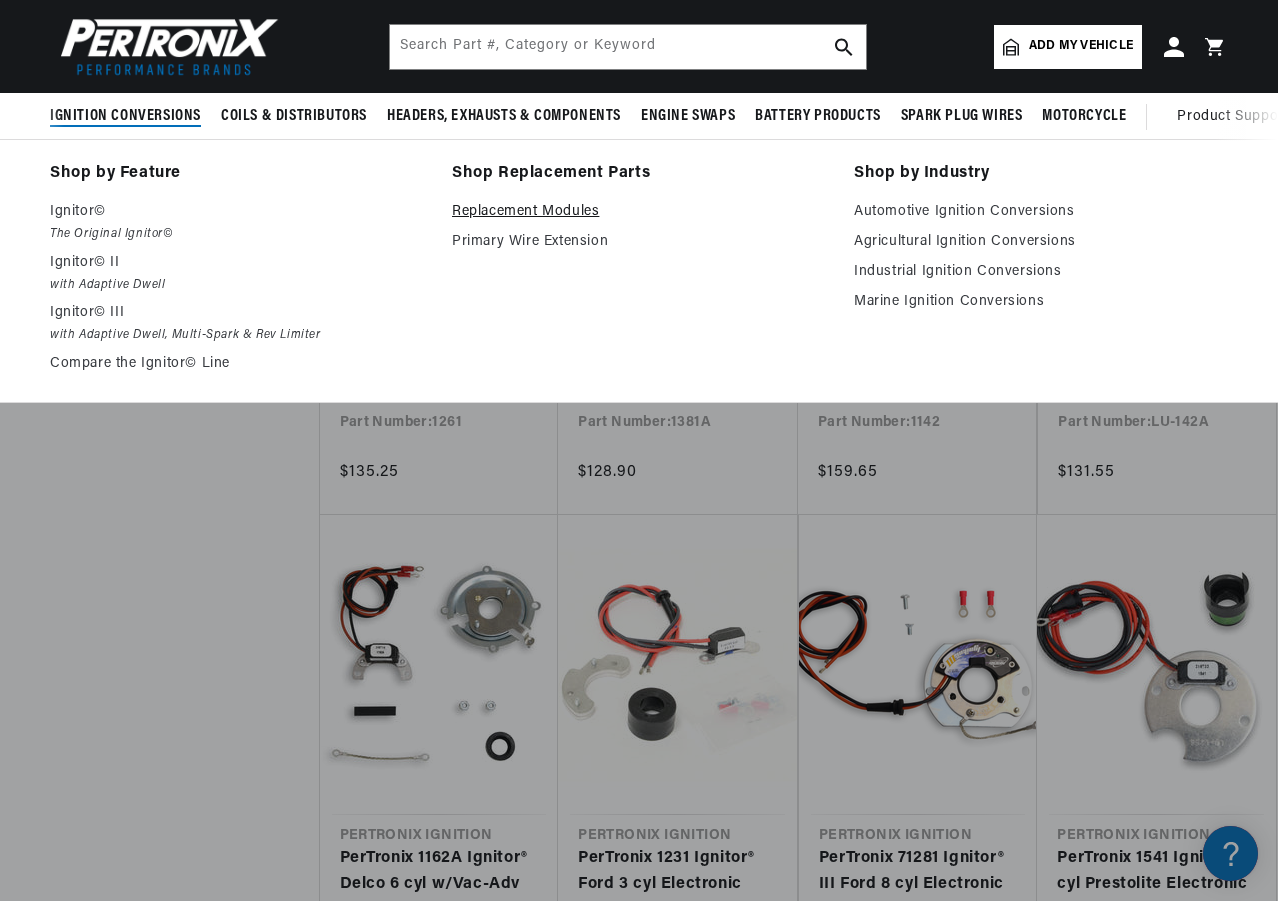 scroll, scrollTop: 0, scrollLeft: 747, axis: horizontal 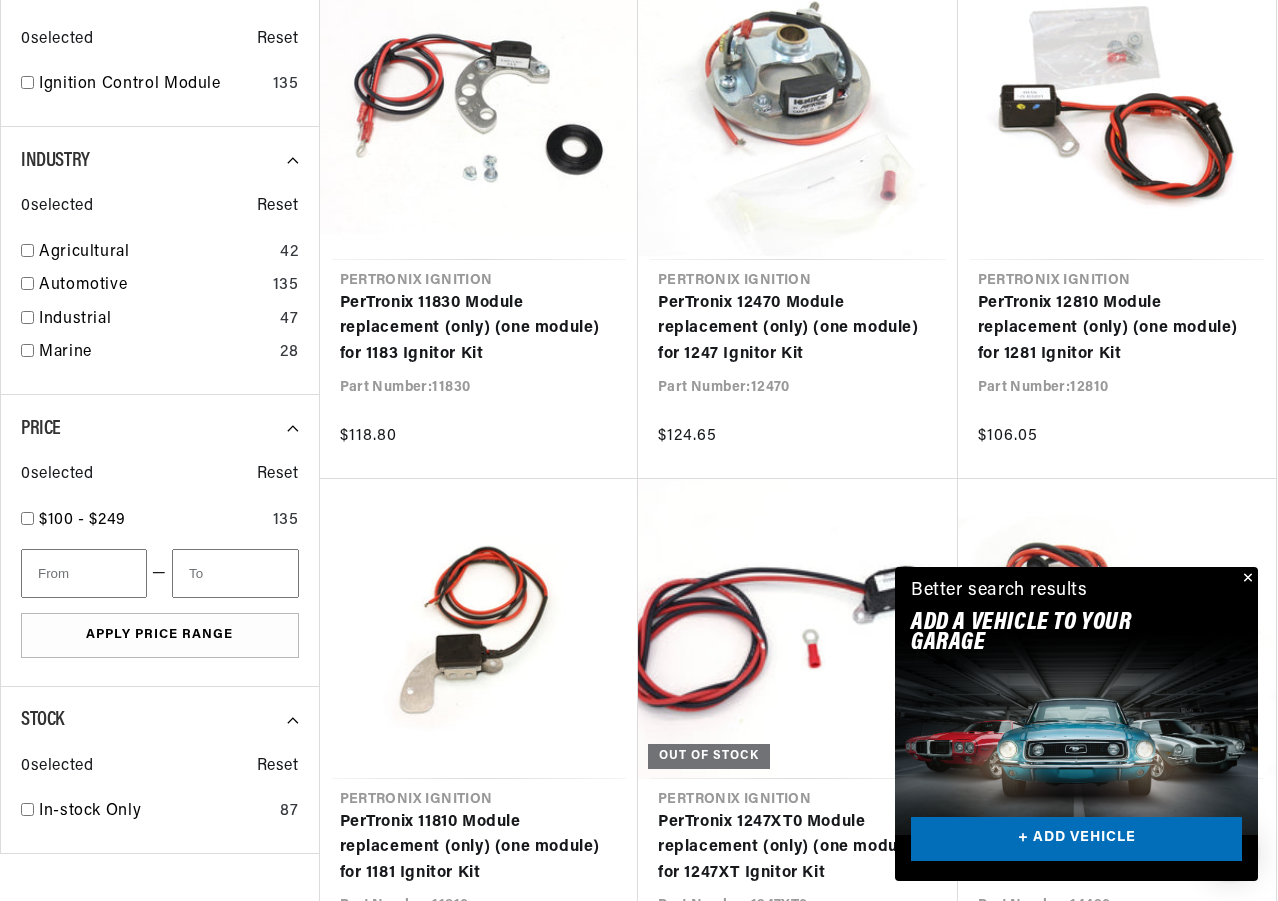 click at bounding box center [1246, 579] 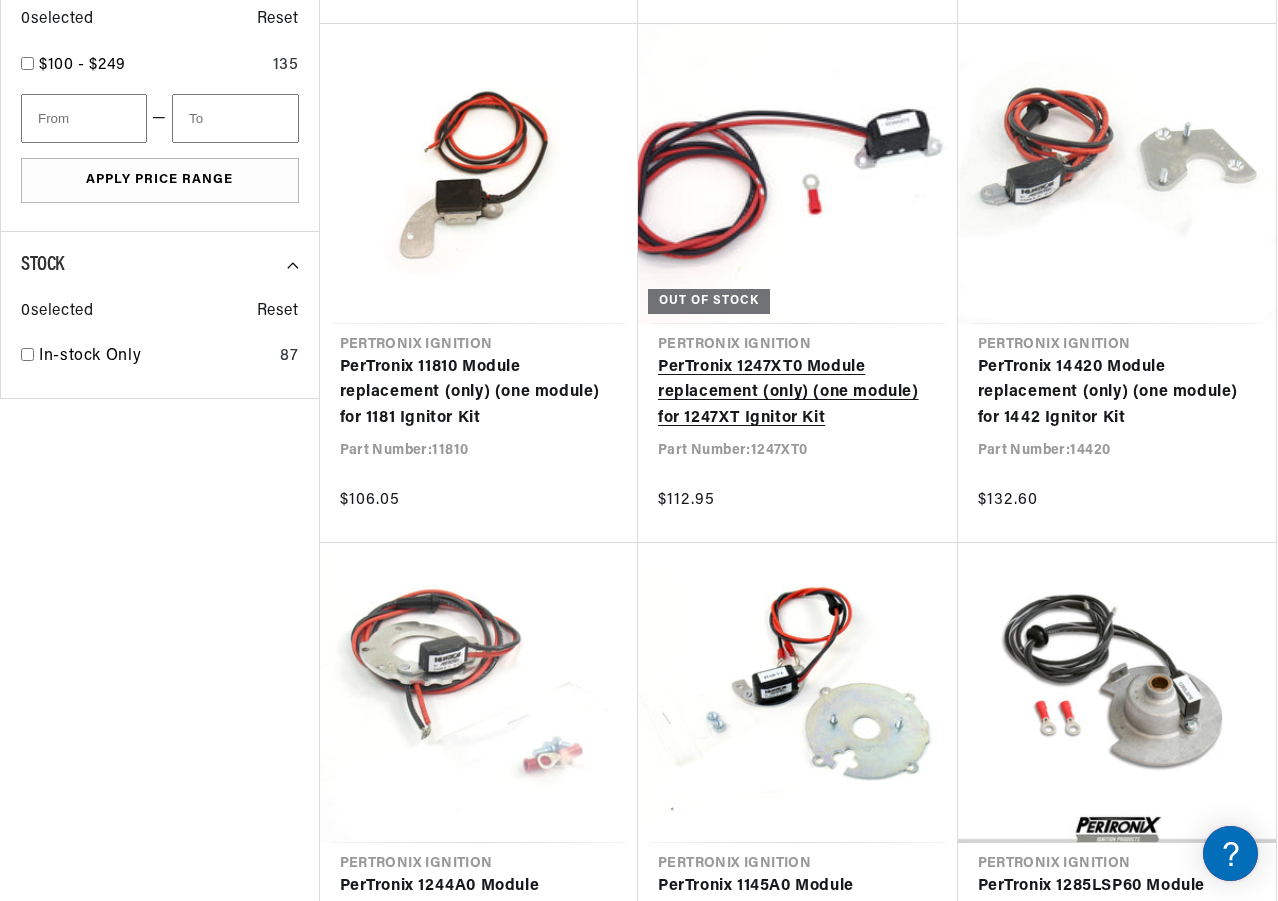 scroll, scrollTop: 1200, scrollLeft: 0, axis: vertical 